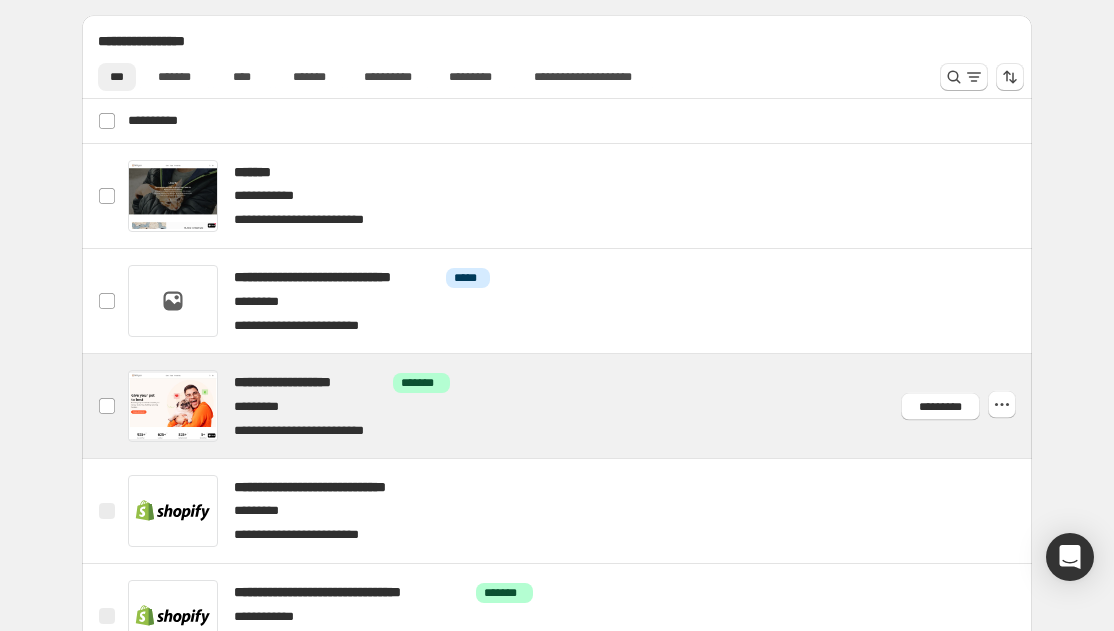 scroll, scrollTop: 750, scrollLeft: 0, axis: vertical 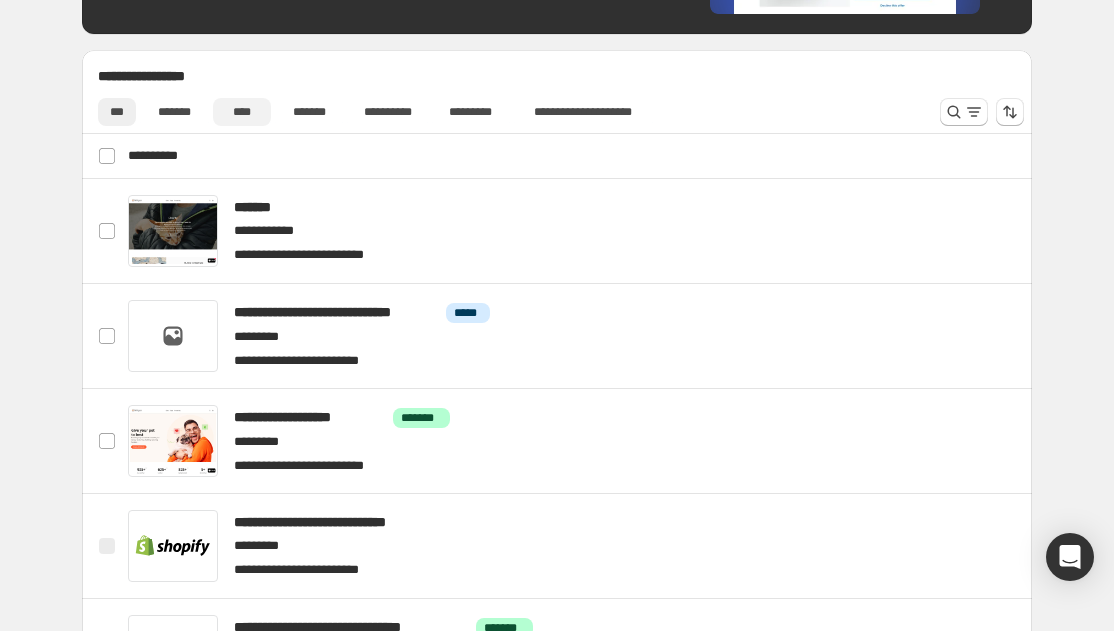 click on "****" at bounding box center (242, 112) 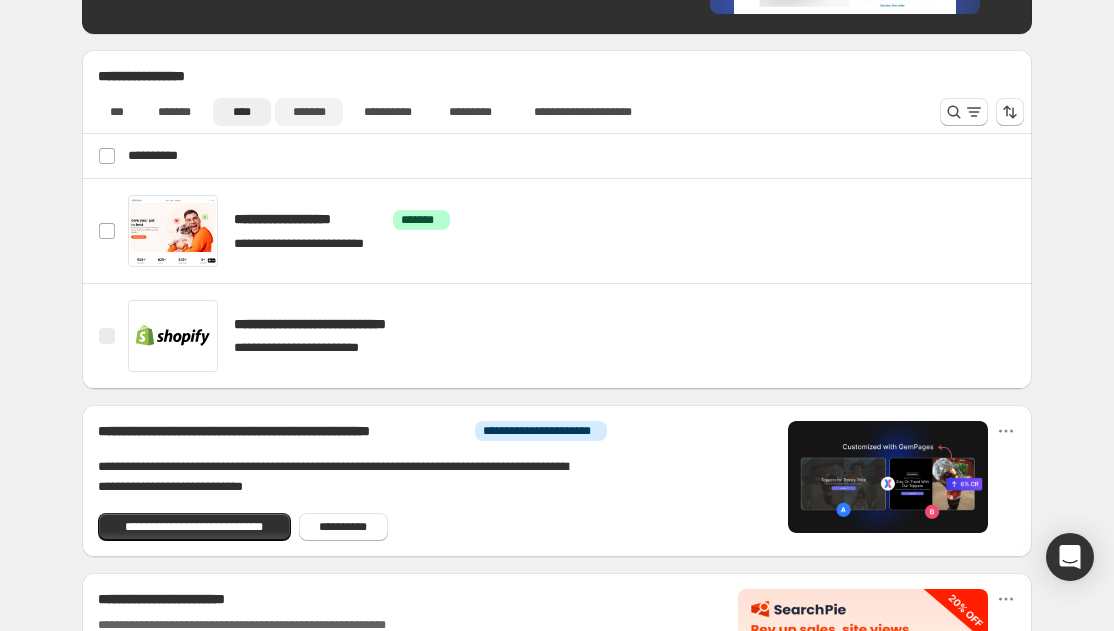 click on "*******" at bounding box center [309, 112] 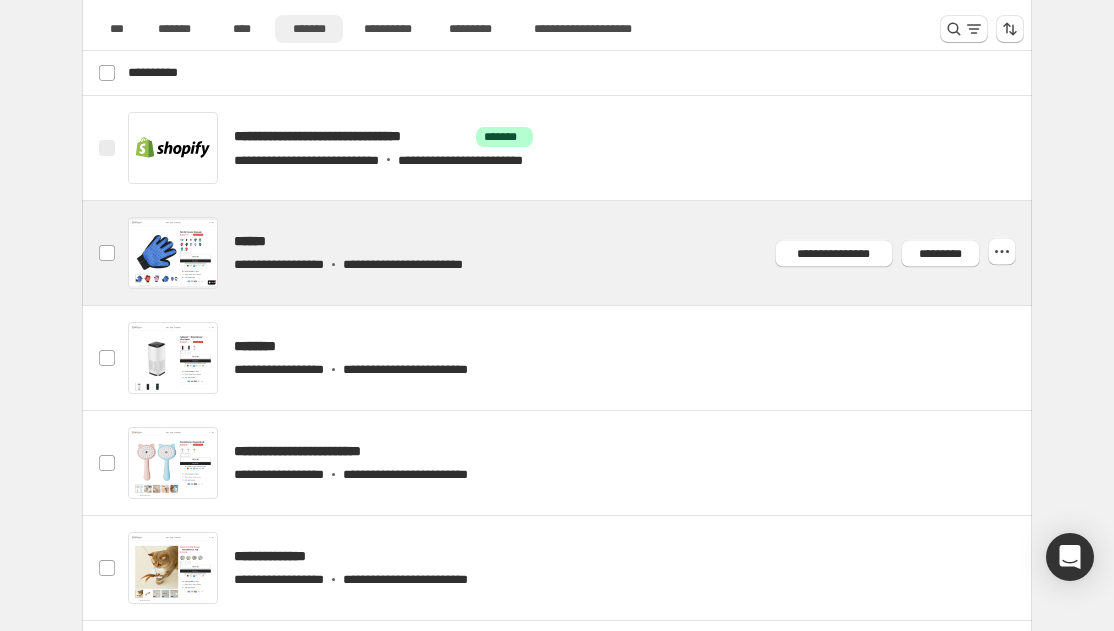 scroll, scrollTop: 840, scrollLeft: 0, axis: vertical 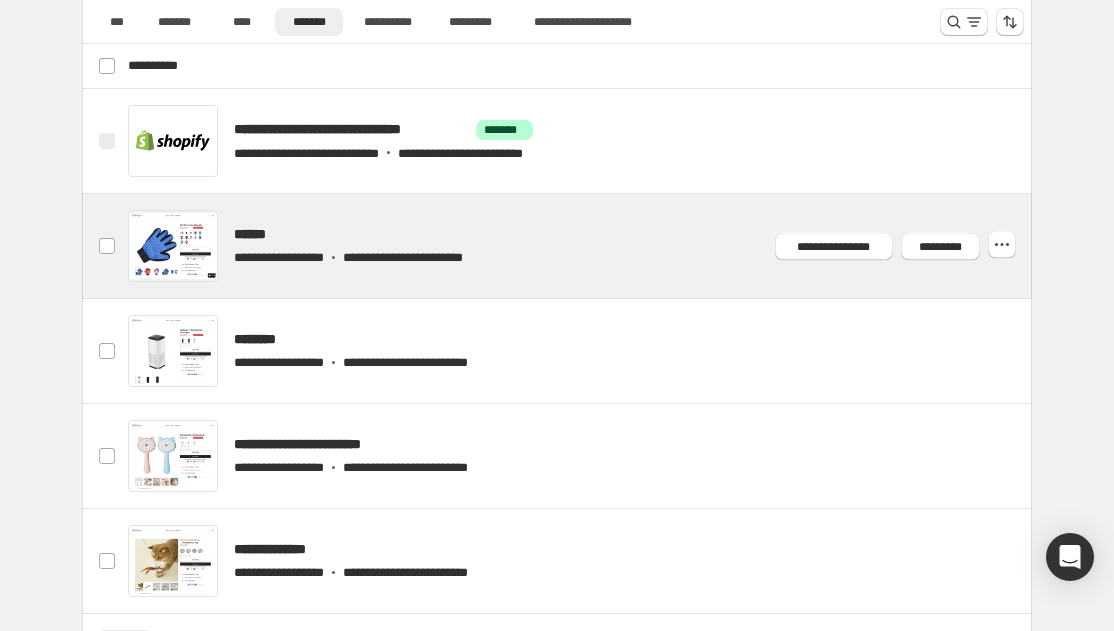 click at bounding box center (581, 246) 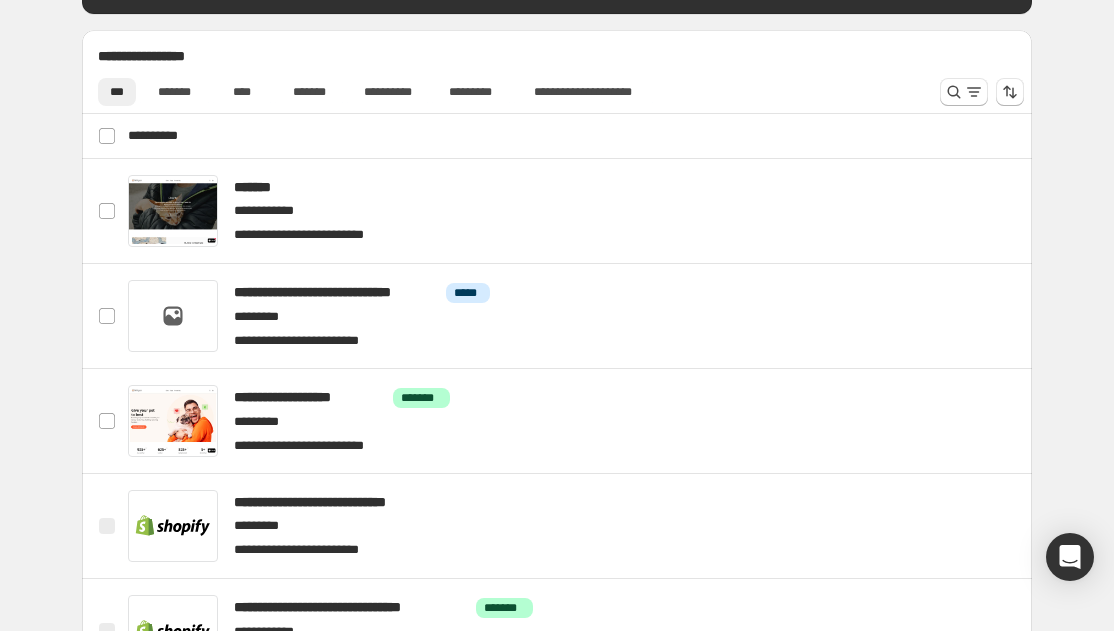 scroll, scrollTop: 773, scrollLeft: 0, axis: vertical 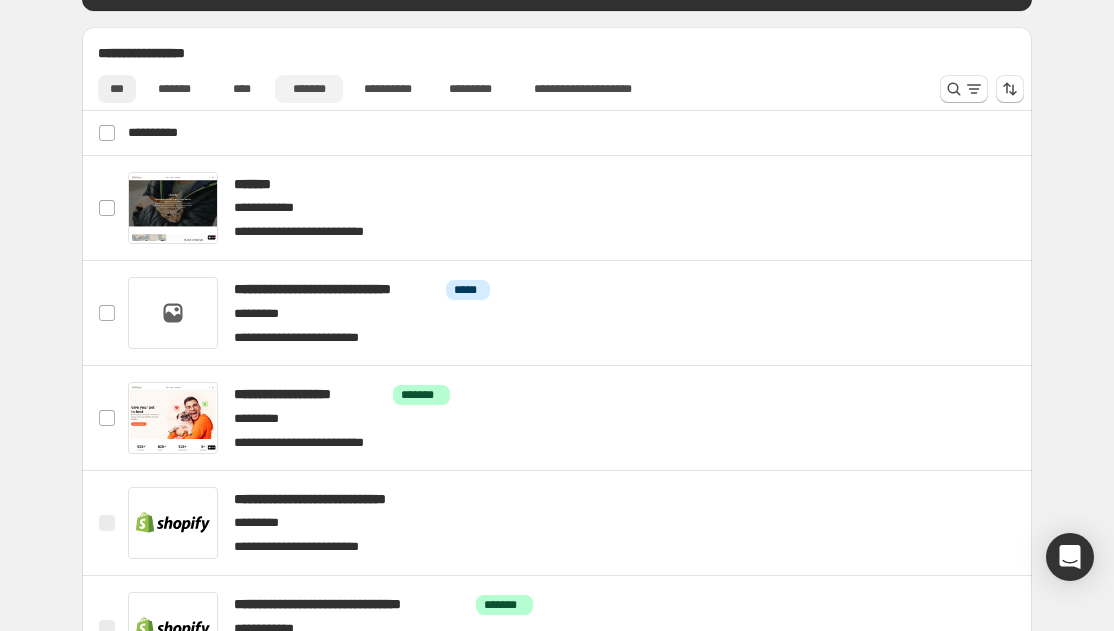click on "*******" at bounding box center [309, 89] 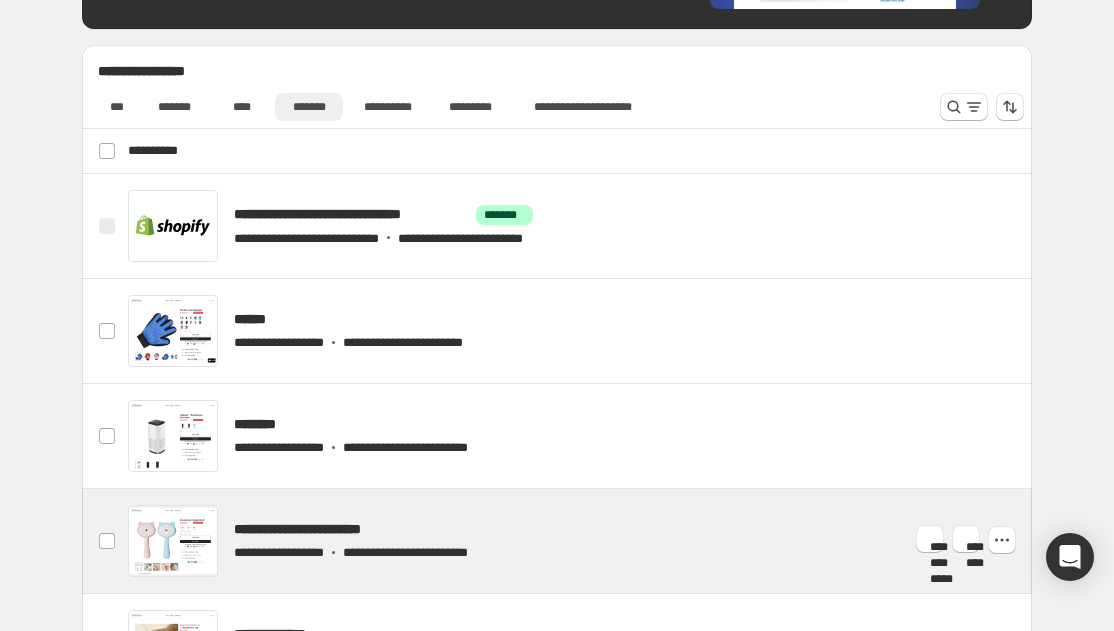 scroll, scrollTop: 739, scrollLeft: 0, axis: vertical 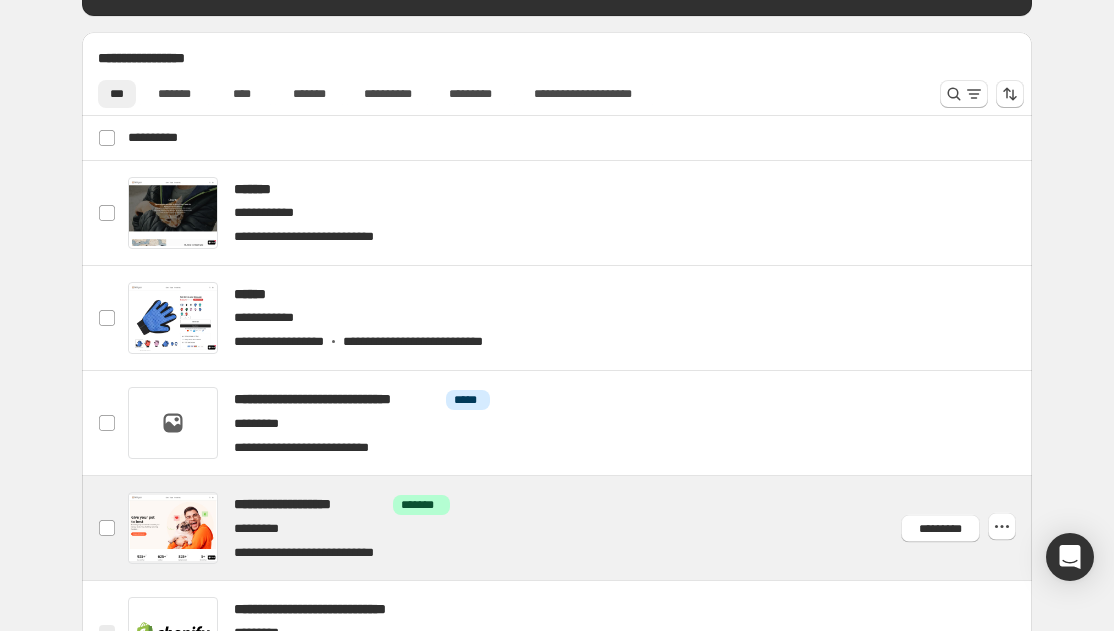 click at bounding box center [581, 528] 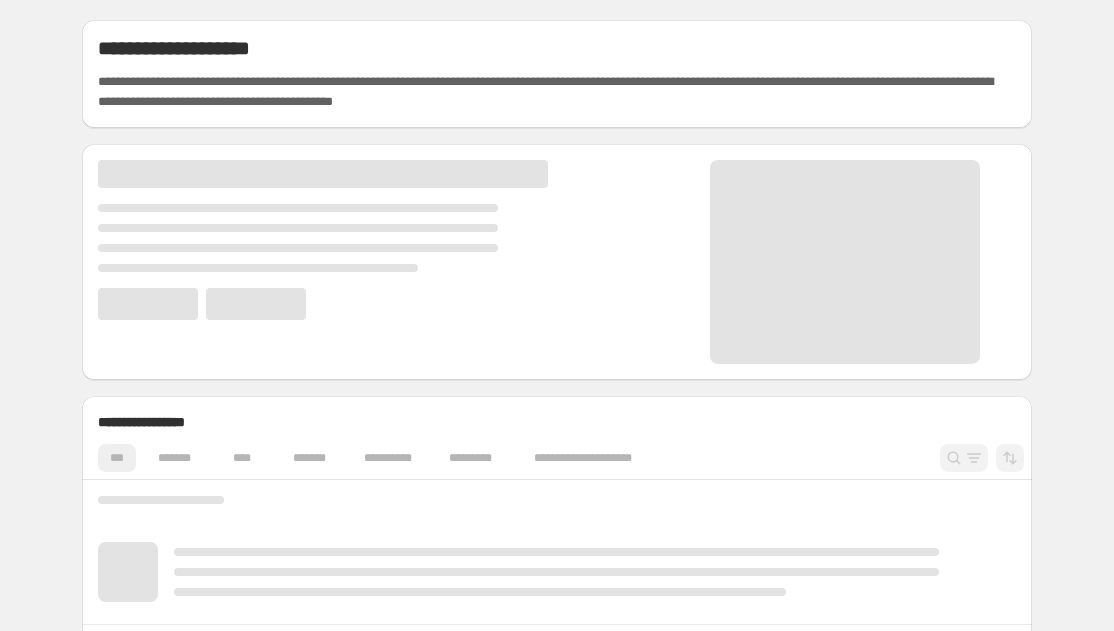 scroll, scrollTop: 0, scrollLeft: 0, axis: both 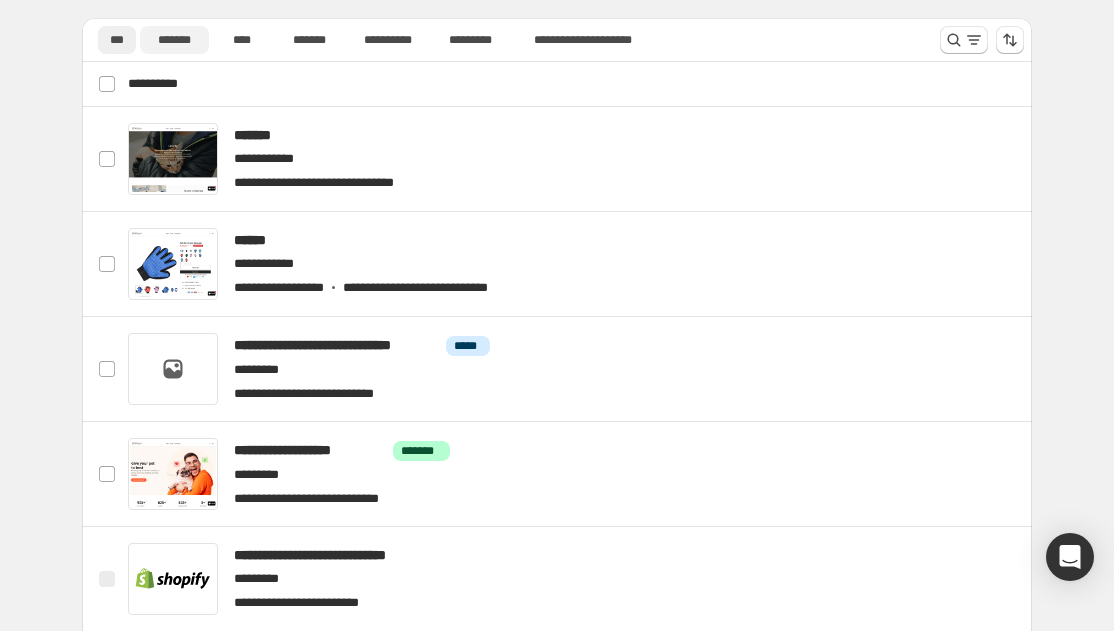 click on "*******" at bounding box center [174, 40] 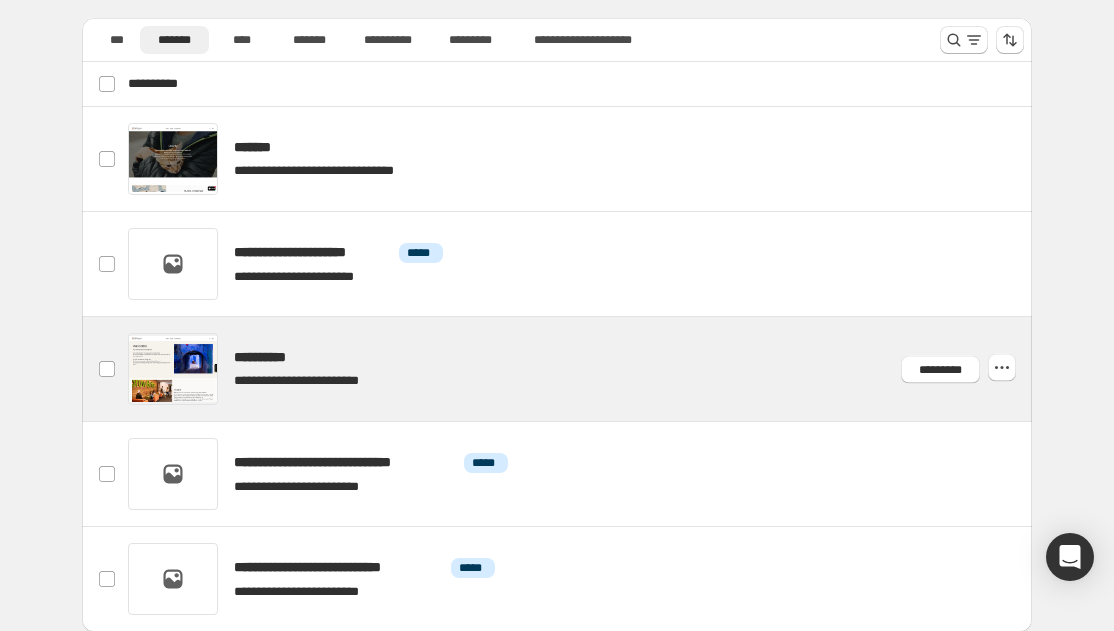click at bounding box center [581, 369] 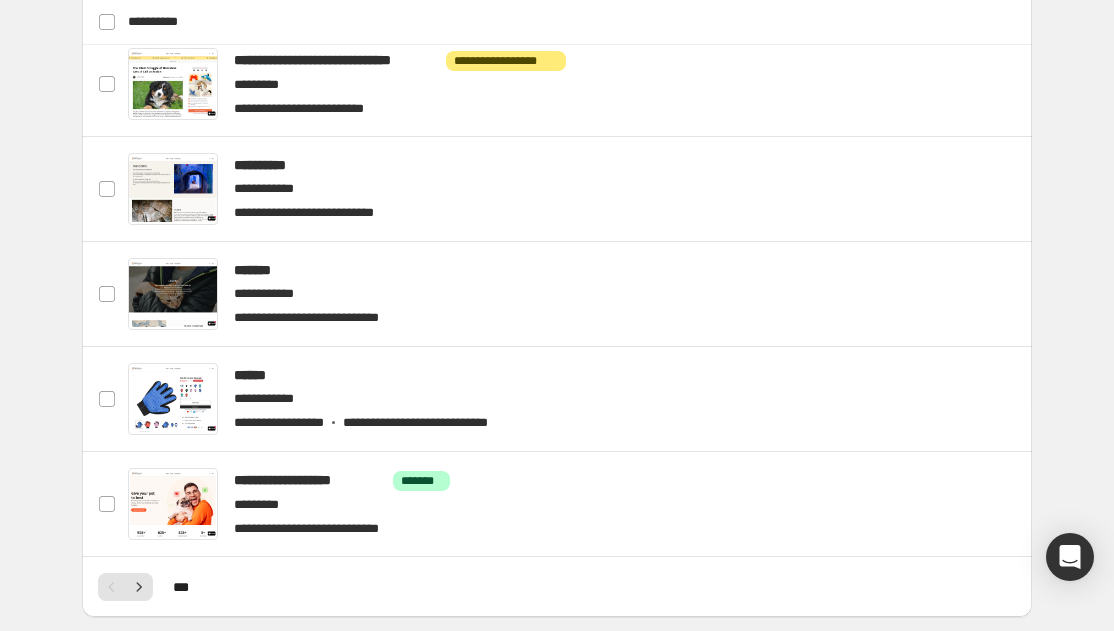 scroll, scrollTop: 898, scrollLeft: 0, axis: vertical 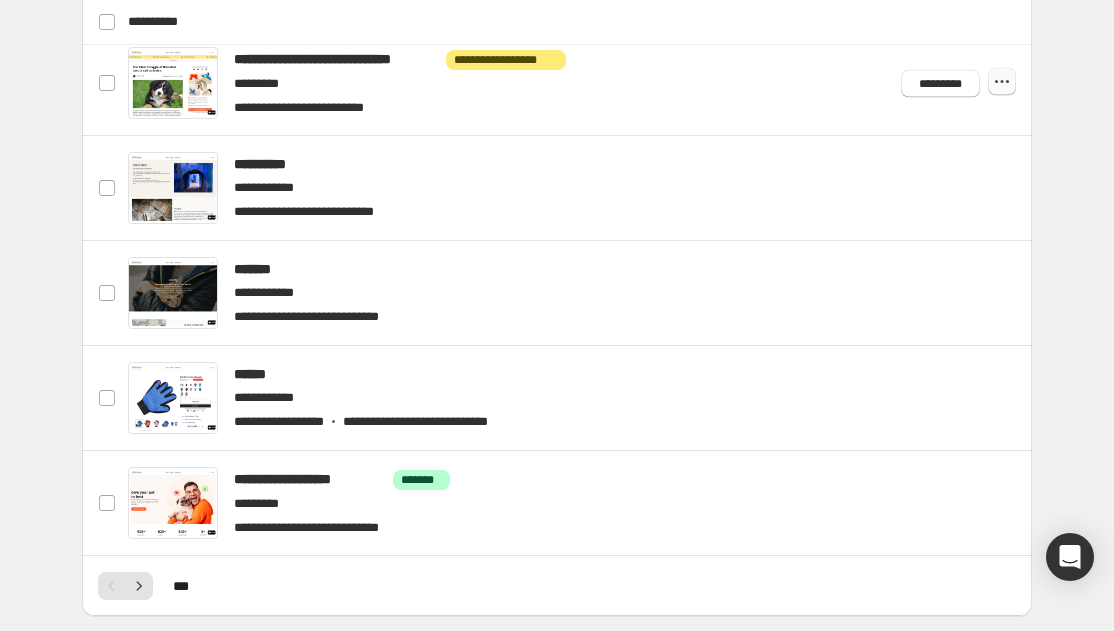click 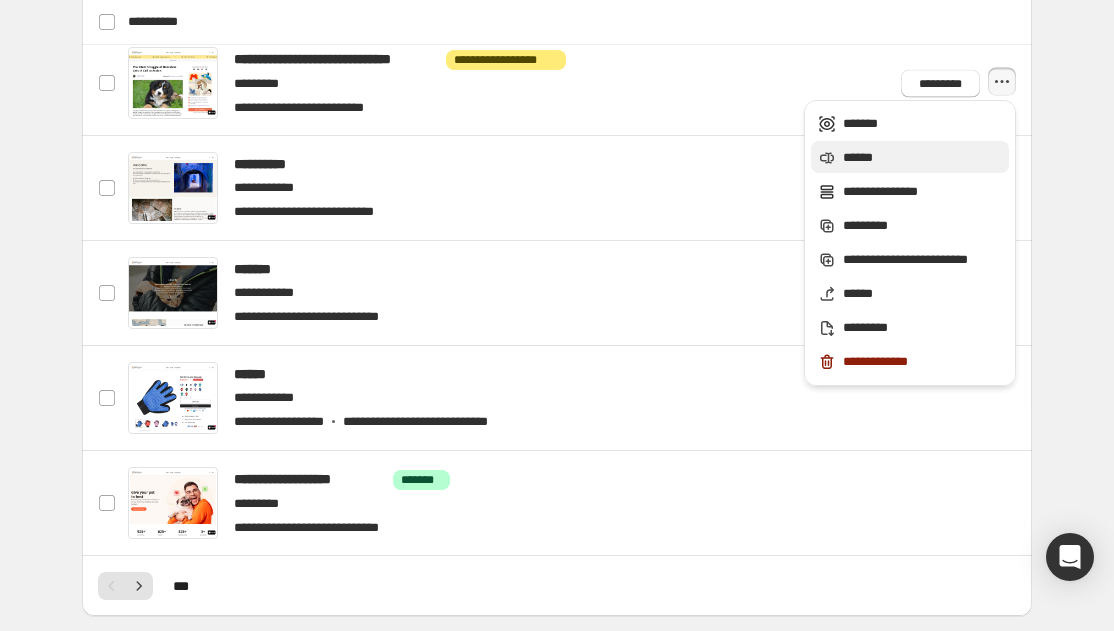 click 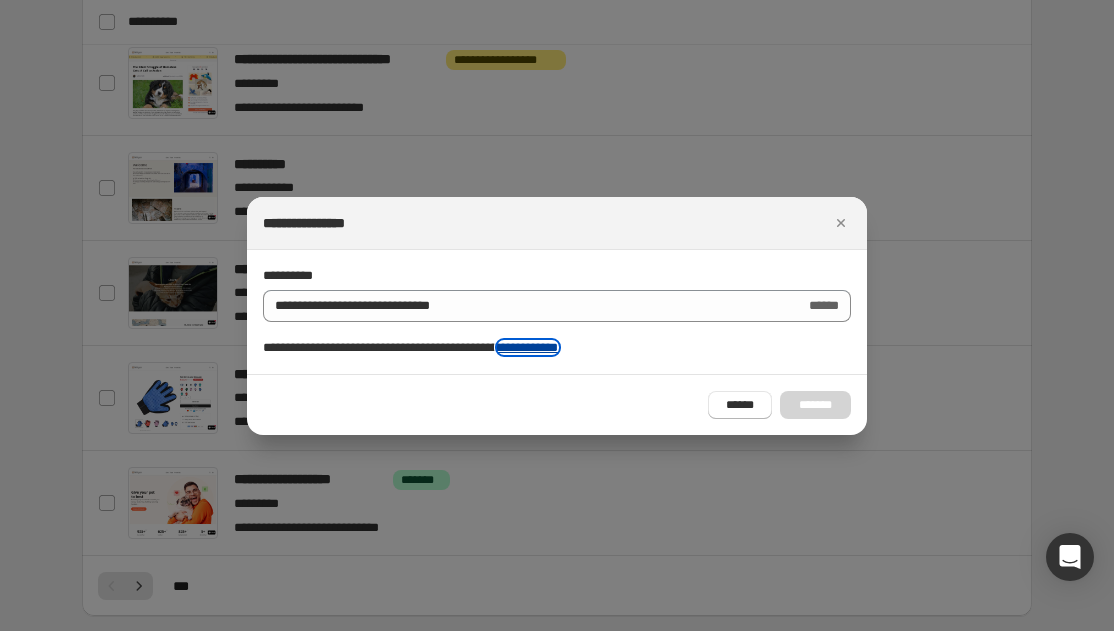 click on "**********" at bounding box center [528, 347] 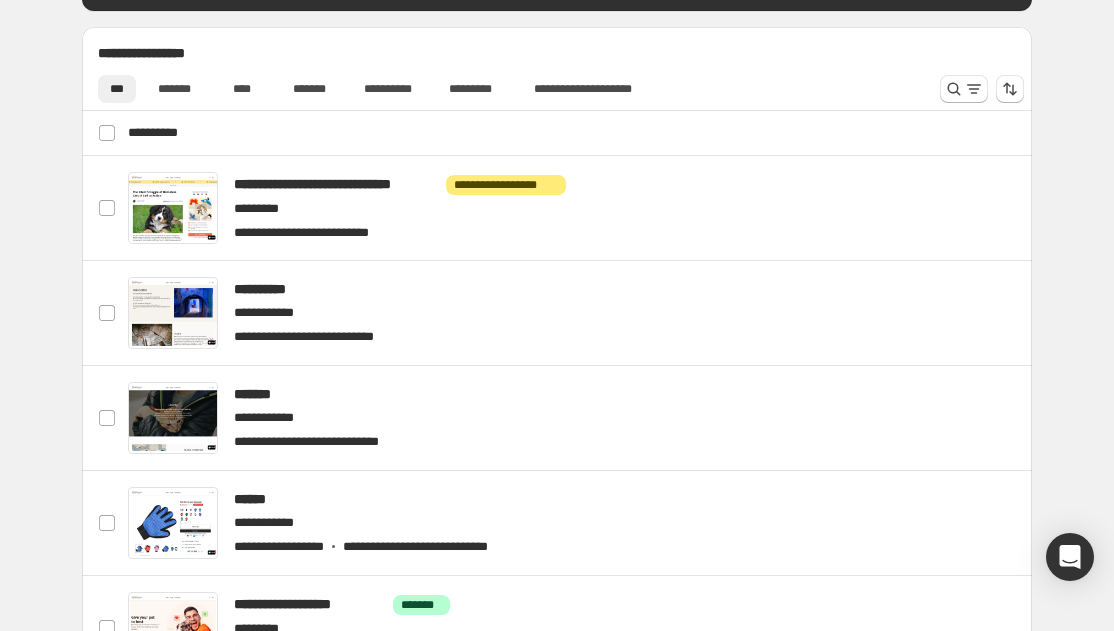 scroll, scrollTop: 742, scrollLeft: 0, axis: vertical 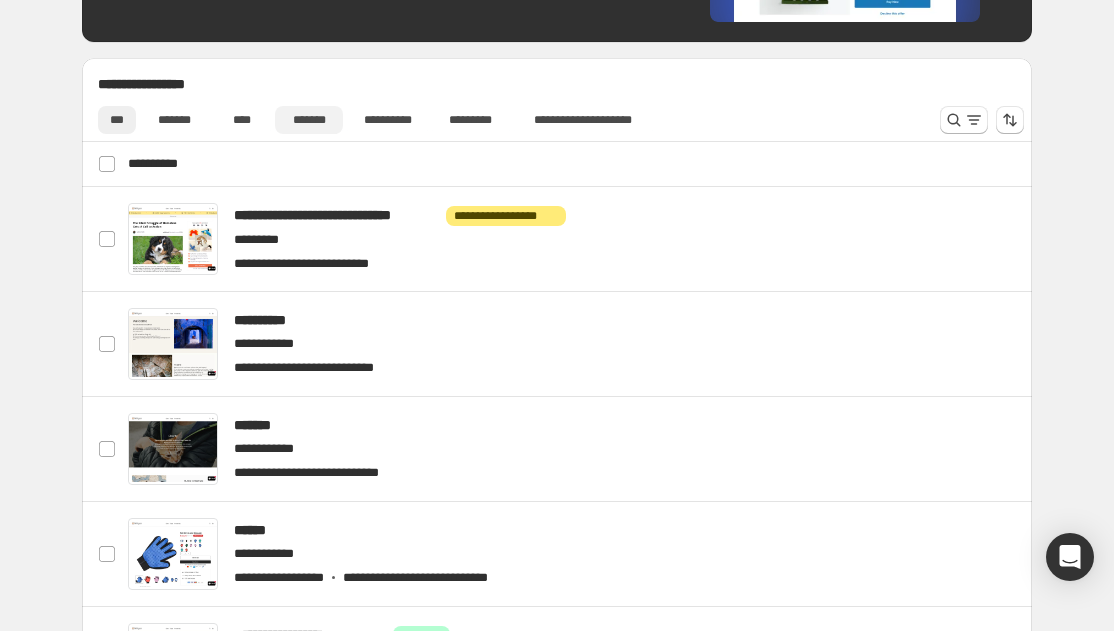 click on "*******" at bounding box center [309, 120] 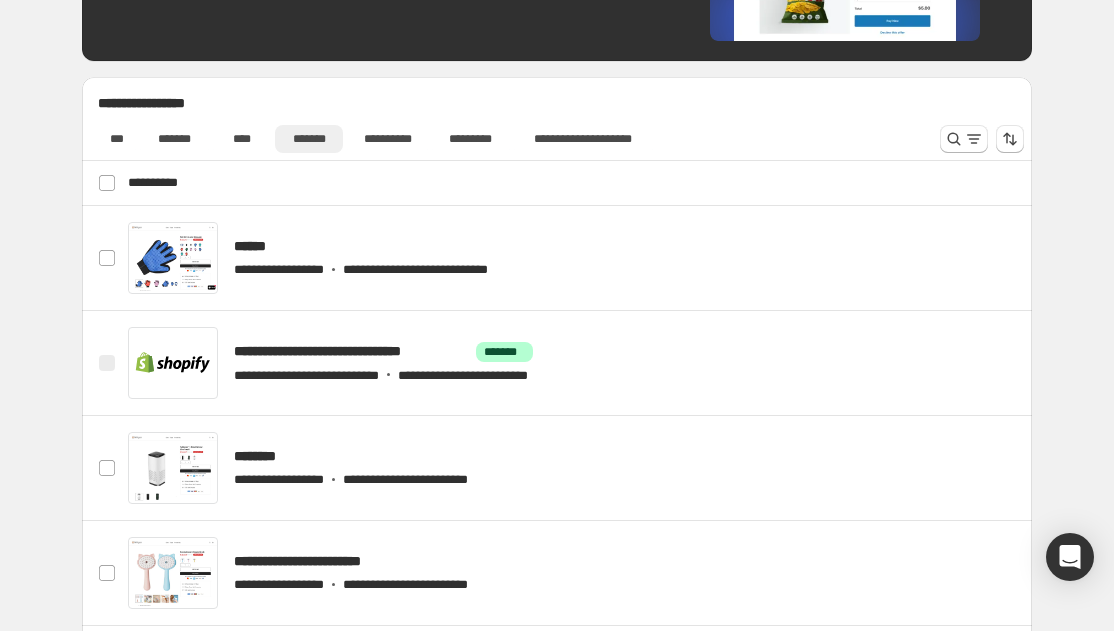 scroll, scrollTop: 748, scrollLeft: 0, axis: vertical 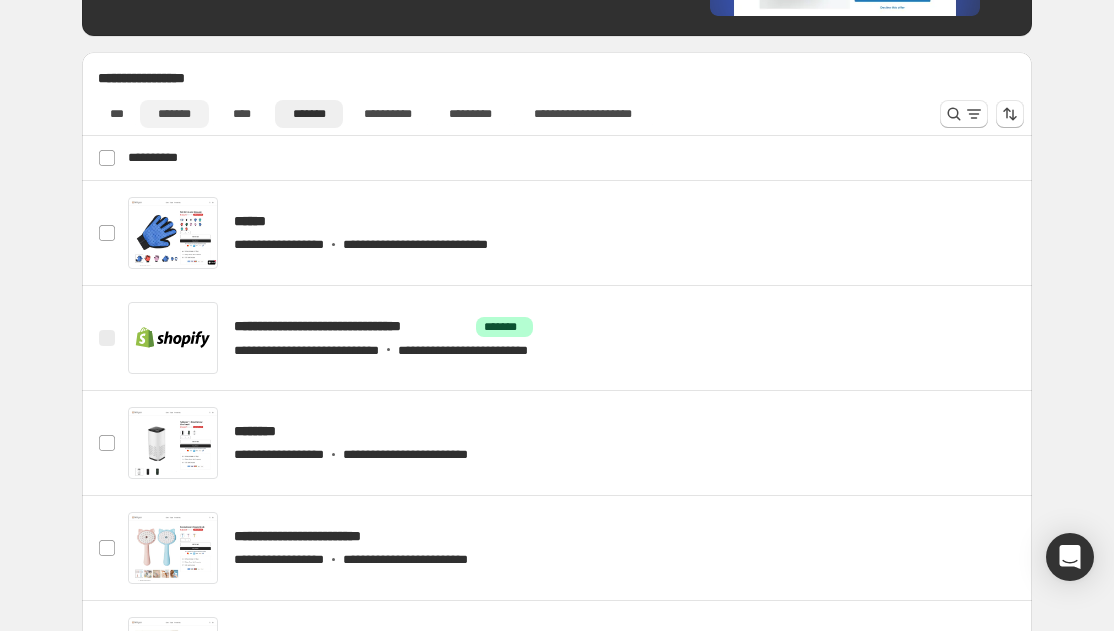 click on "*******" at bounding box center [174, 114] 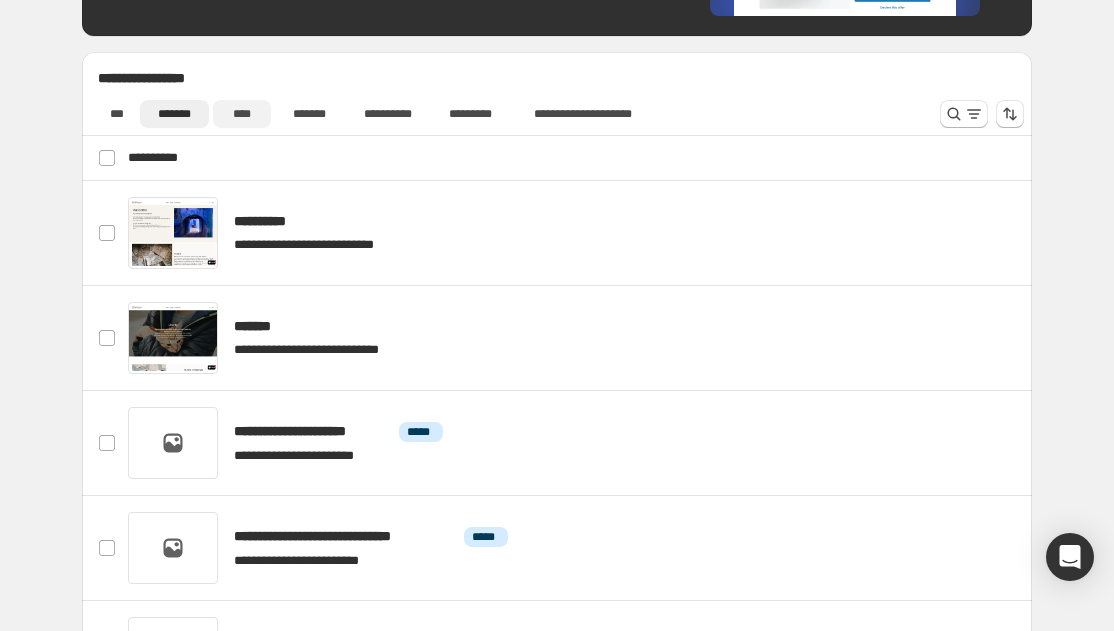 click on "****" at bounding box center (242, 114) 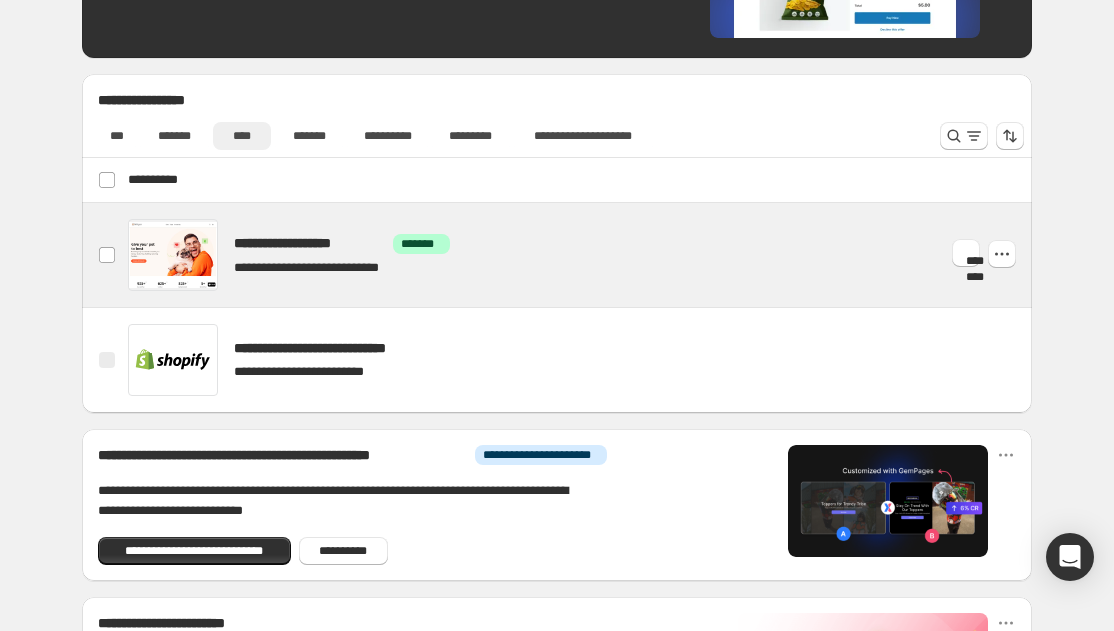 scroll, scrollTop: 708, scrollLeft: 0, axis: vertical 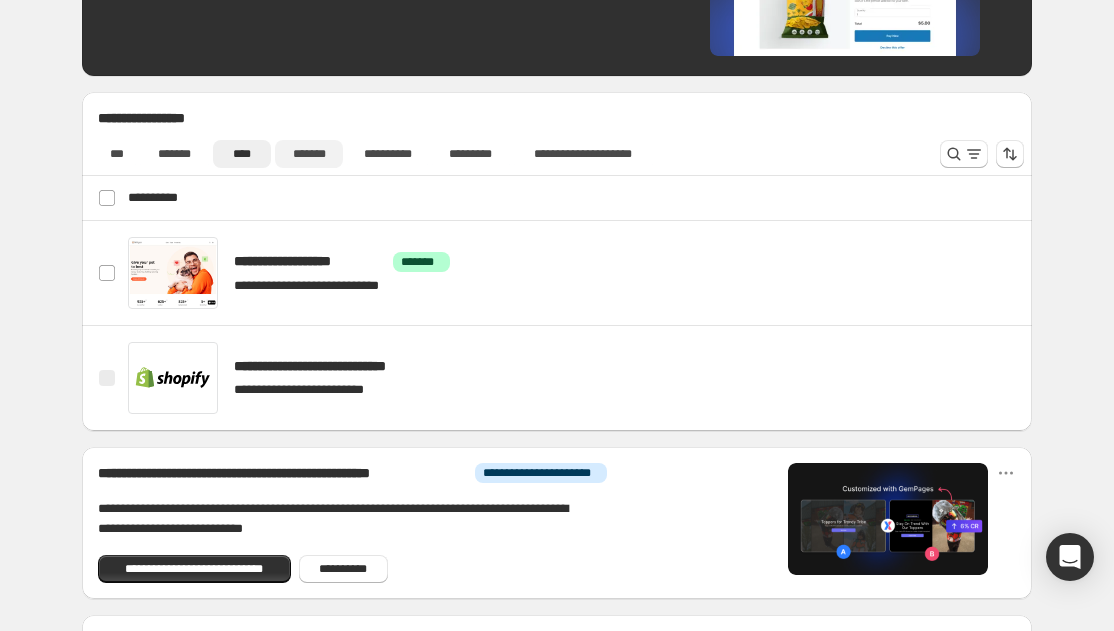 click on "*******" at bounding box center (309, 154) 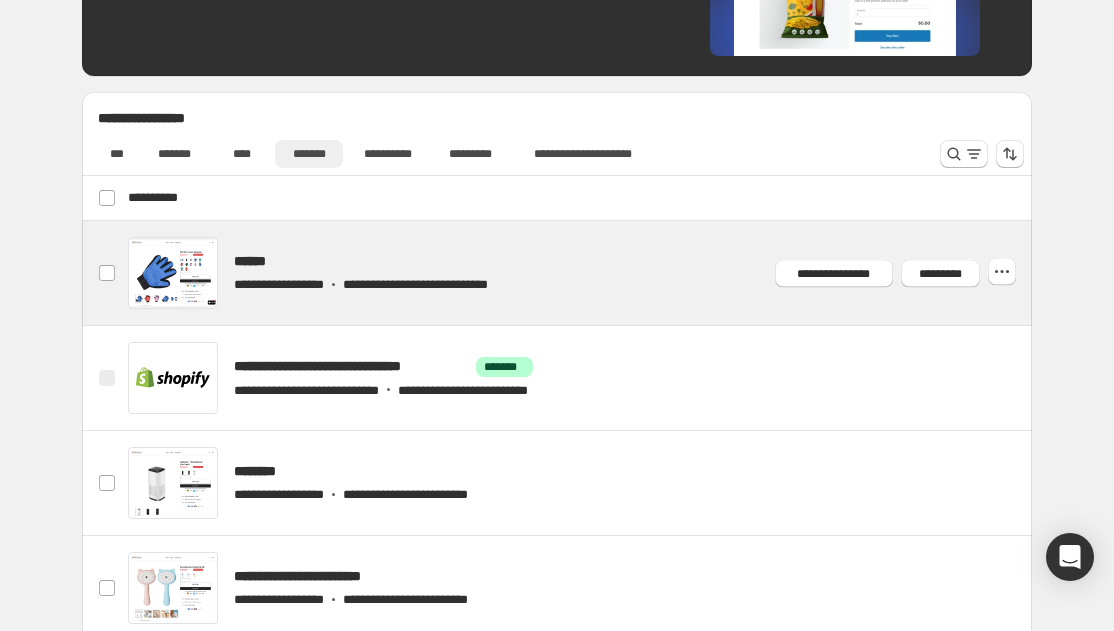 scroll, scrollTop: 661, scrollLeft: 0, axis: vertical 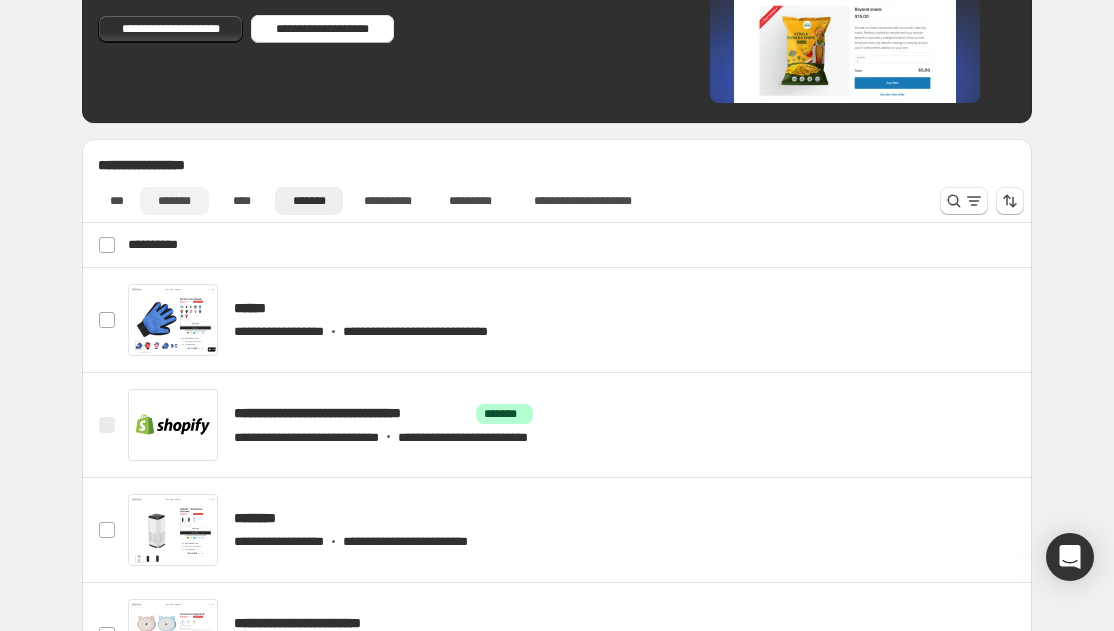 click on "*******" at bounding box center (174, 201) 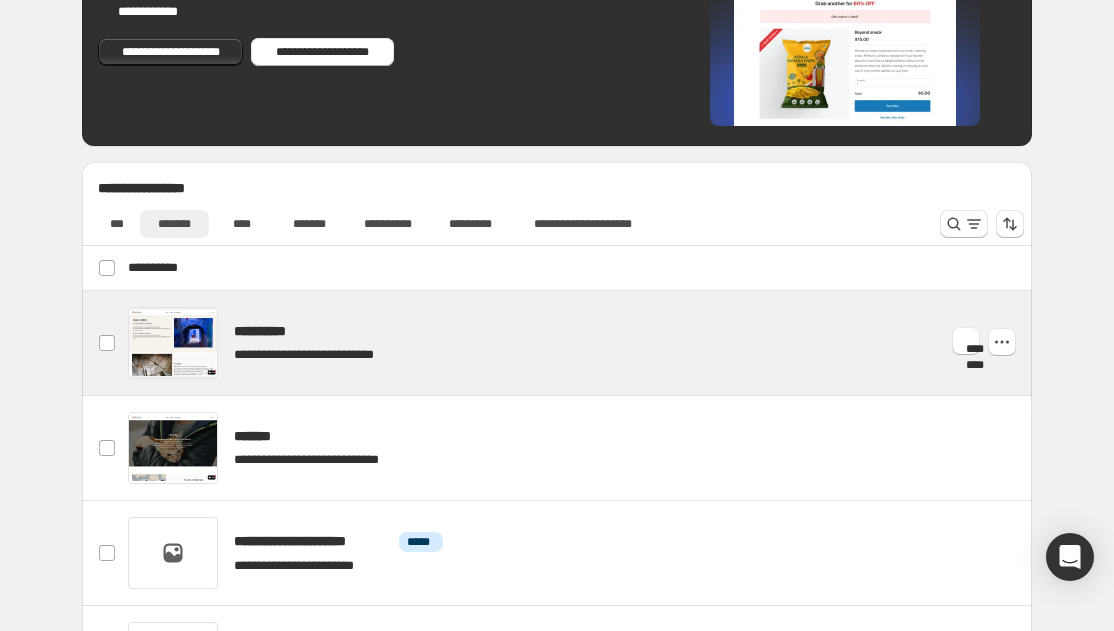 scroll, scrollTop: 637, scrollLeft: 0, axis: vertical 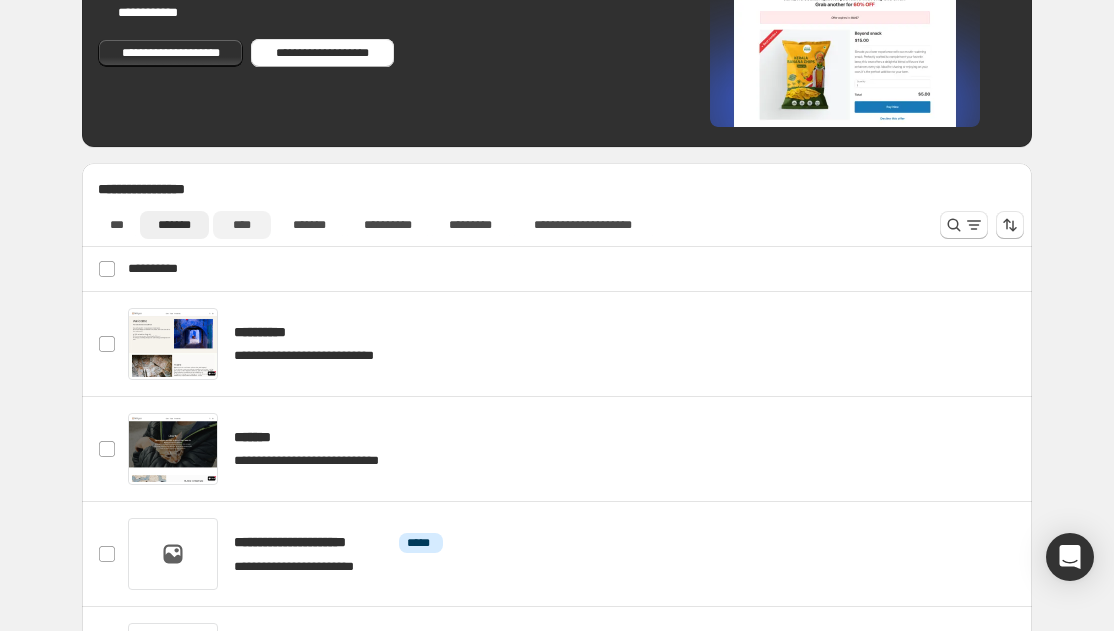 click on "****" at bounding box center (242, 225) 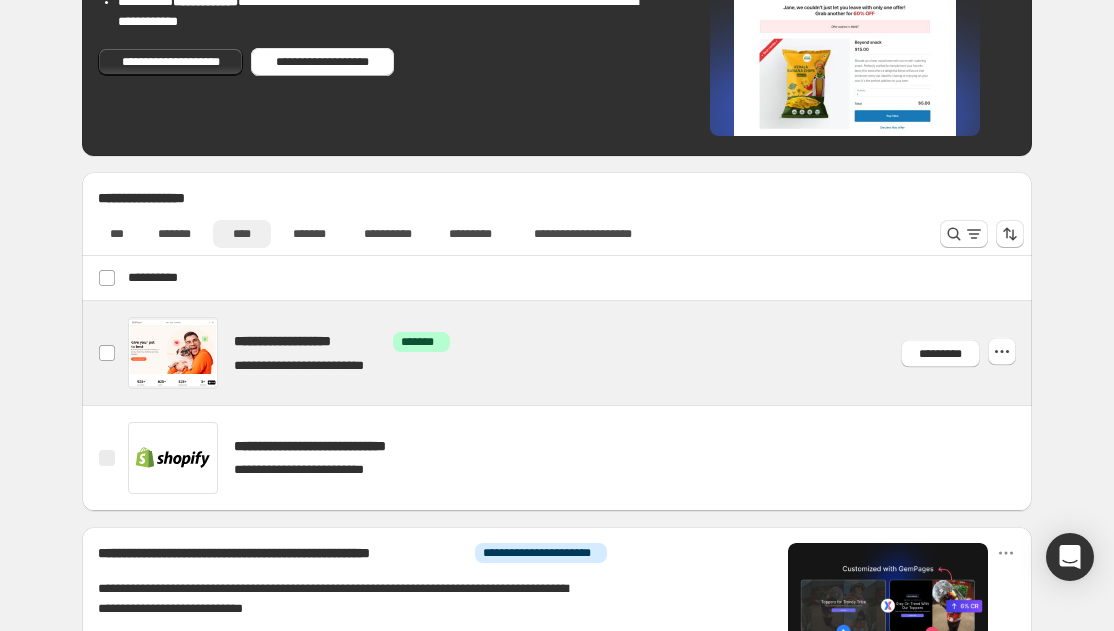 scroll, scrollTop: 621, scrollLeft: 0, axis: vertical 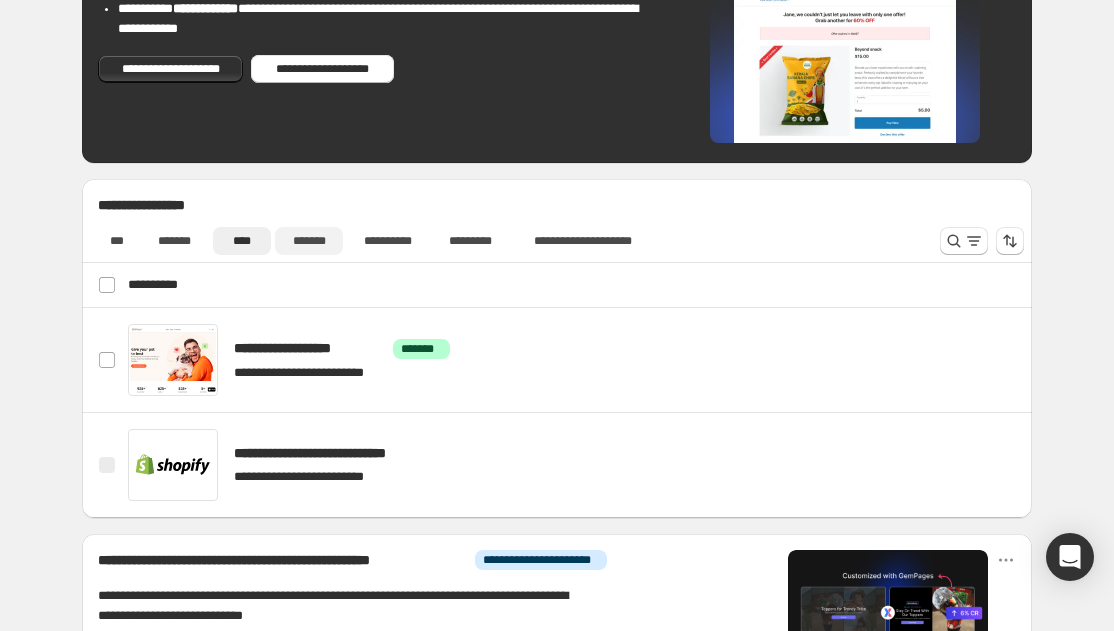 click on "*******" at bounding box center (309, 241) 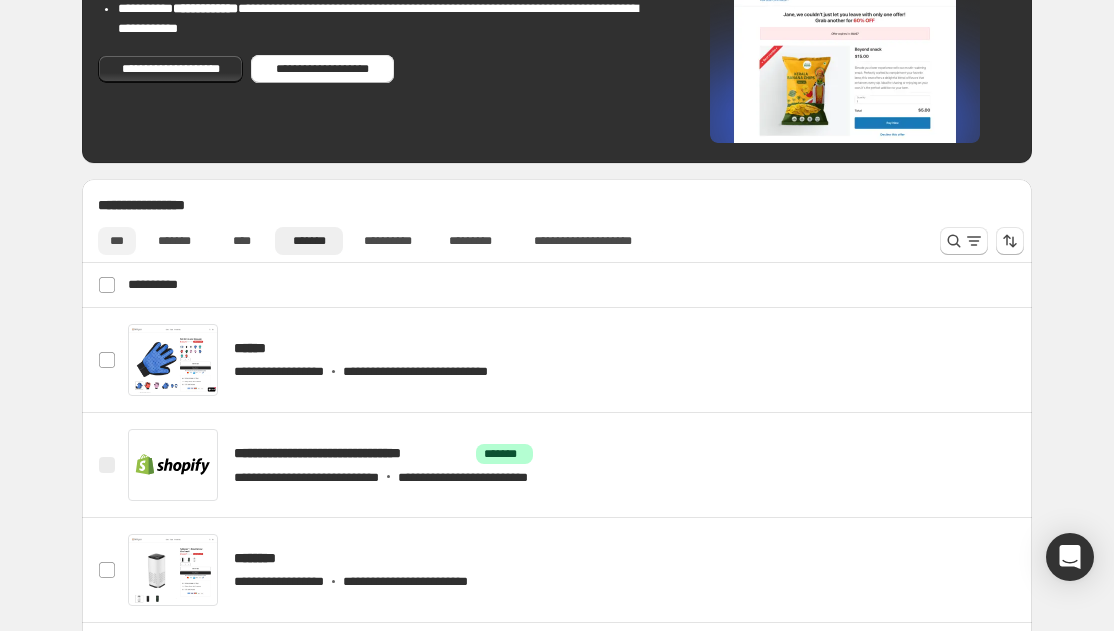 click on "***" at bounding box center (117, 241) 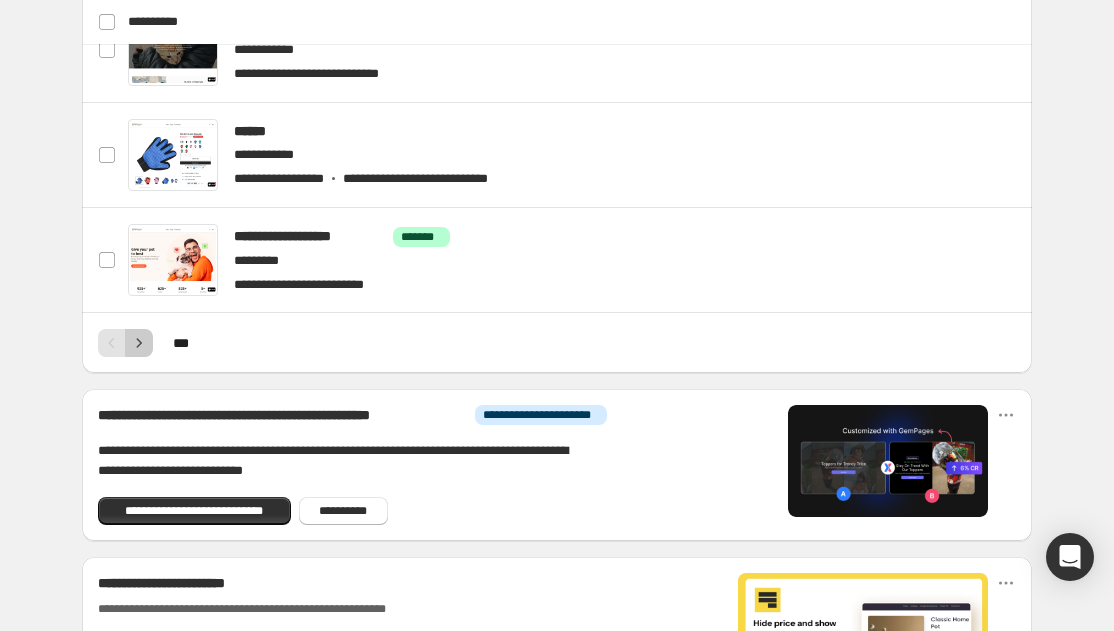 click 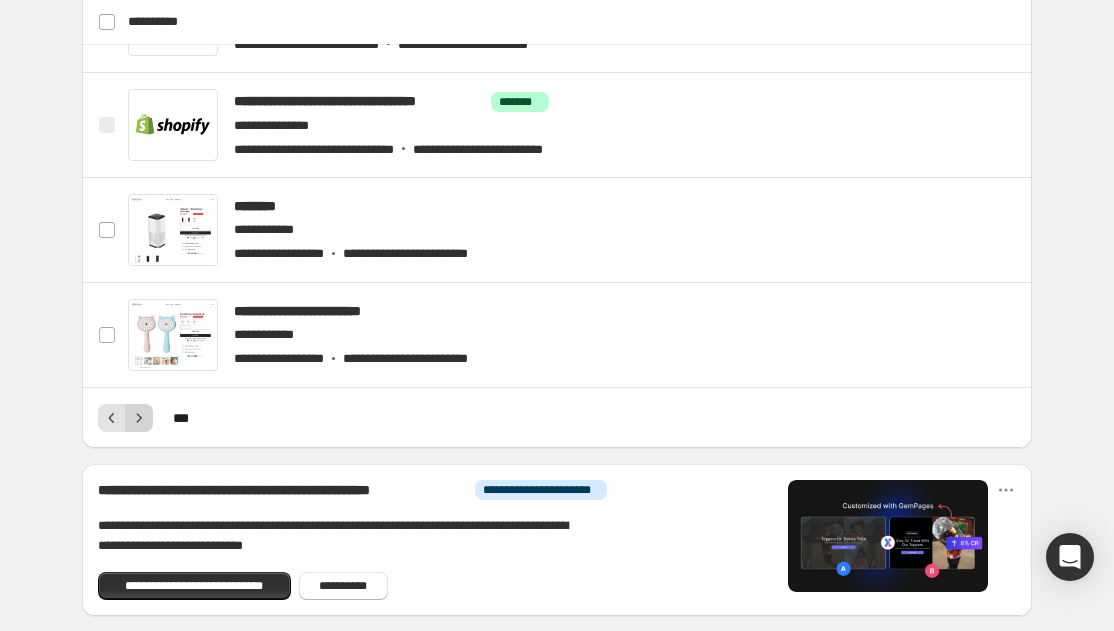 click 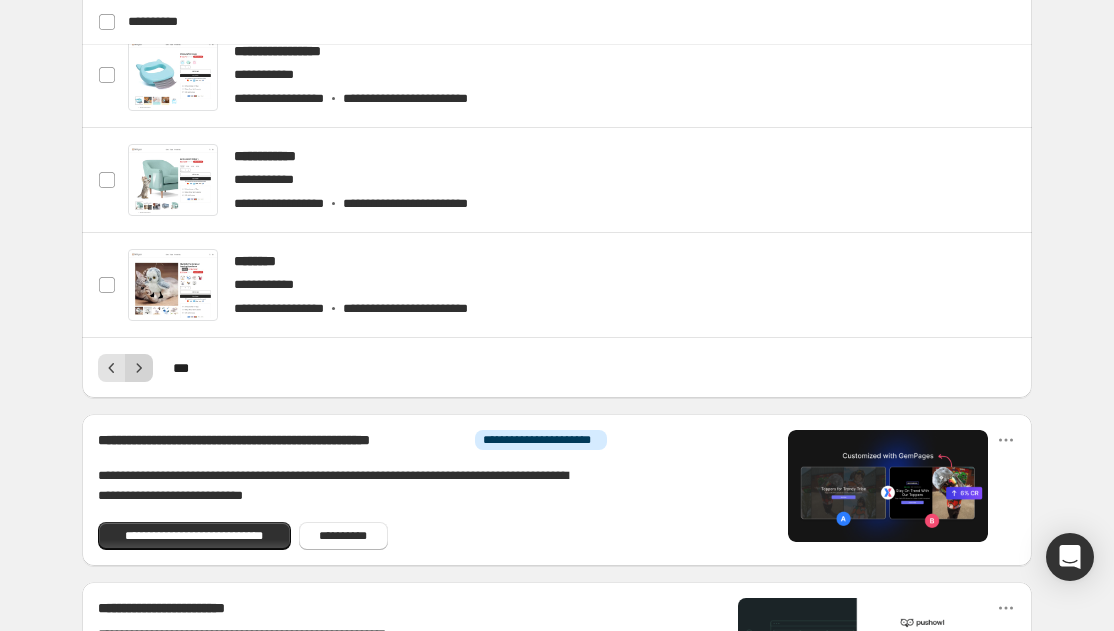 click 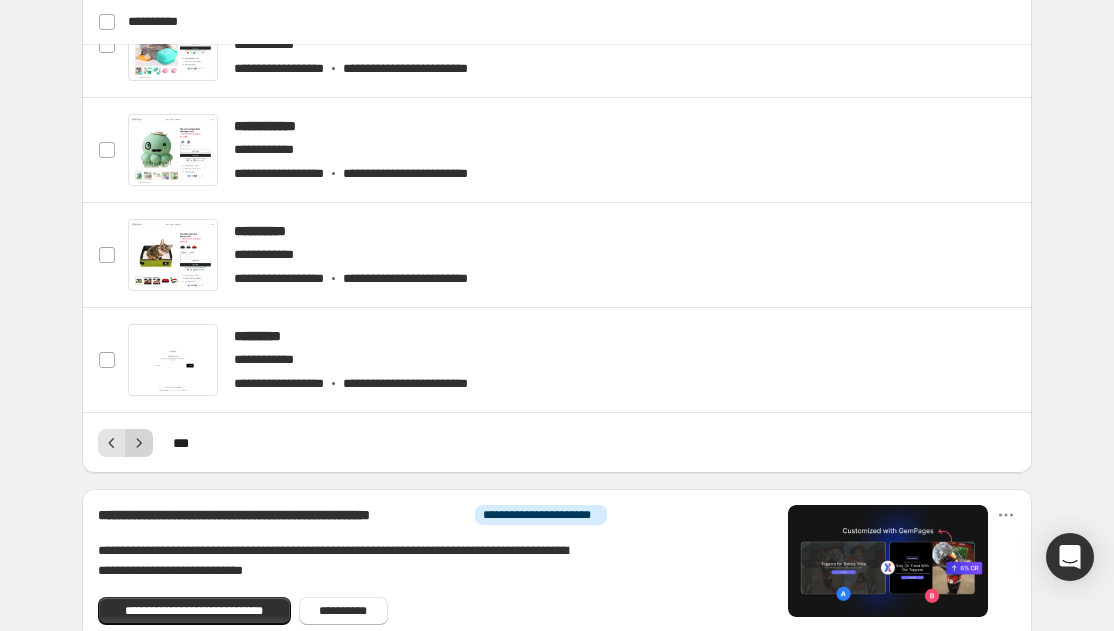 click 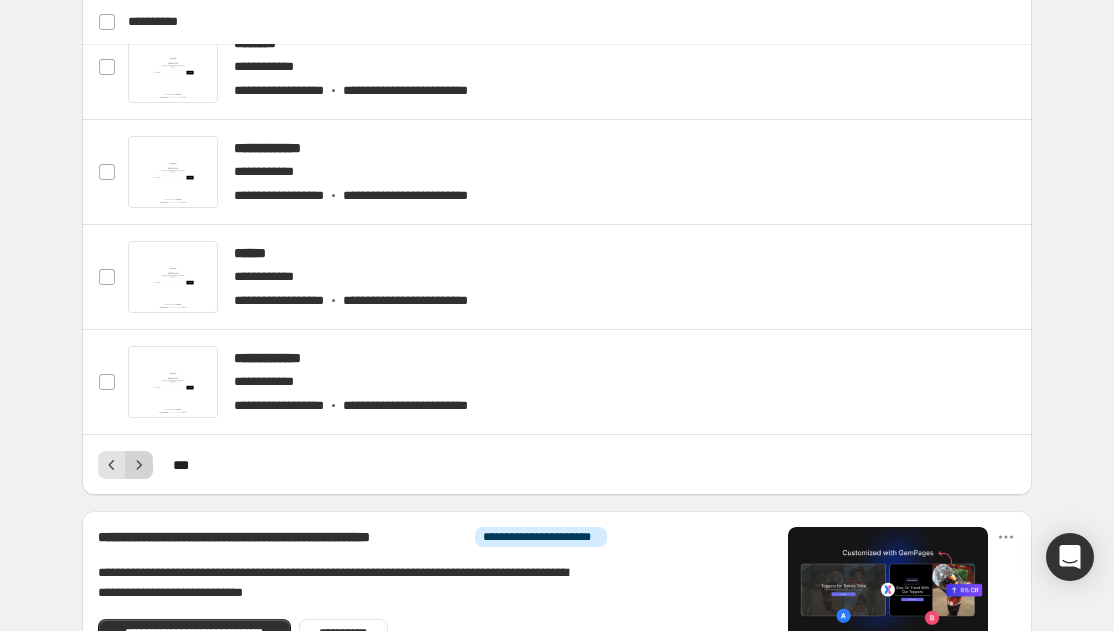 click at bounding box center [139, 465] 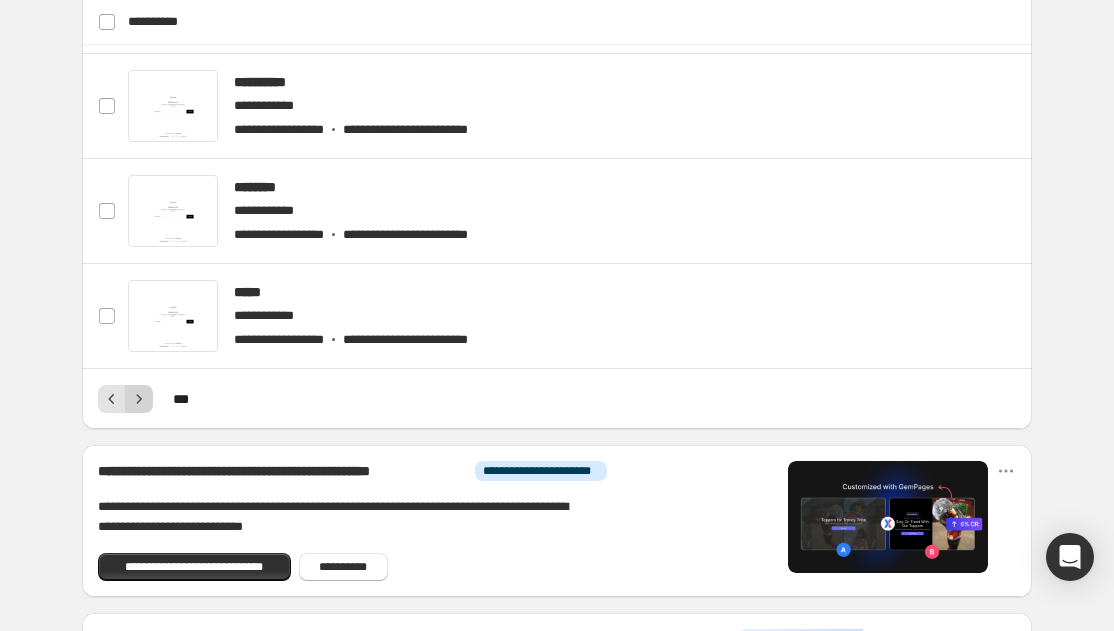 click at bounding box center [139, 399] 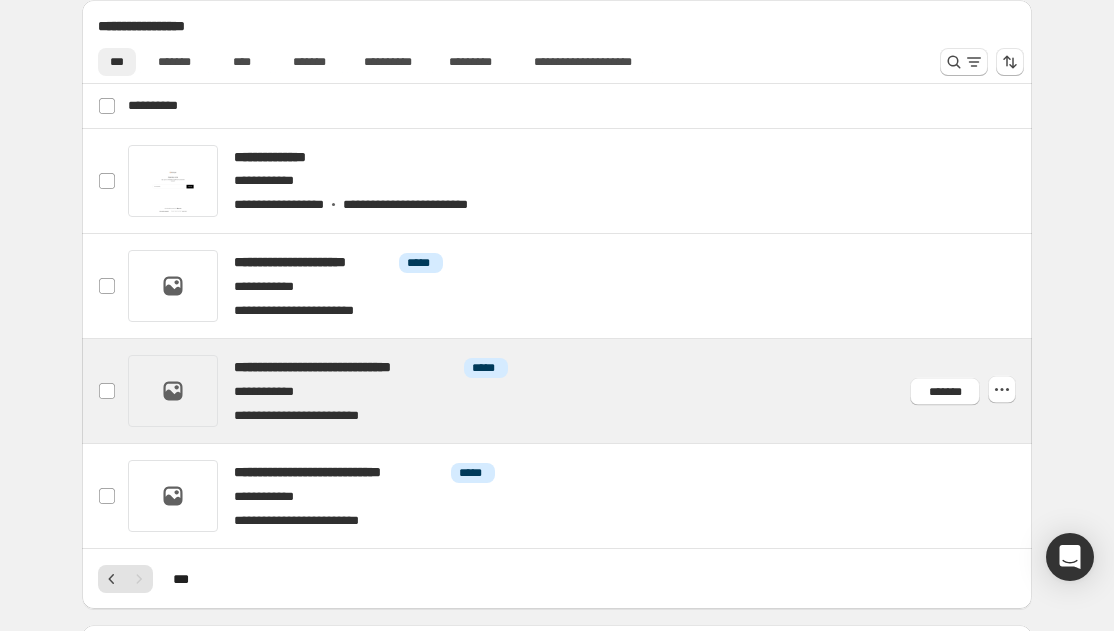 scroll, scrollTop: 855, scrollLeft: 0, axis: vertical 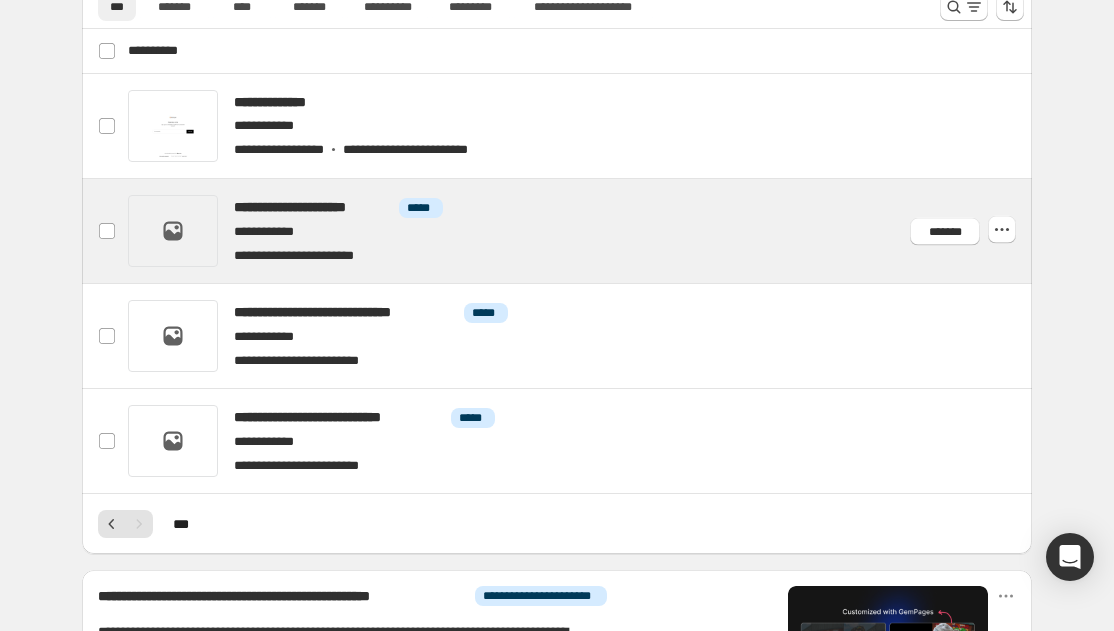 click at bounding box center [581, 231] 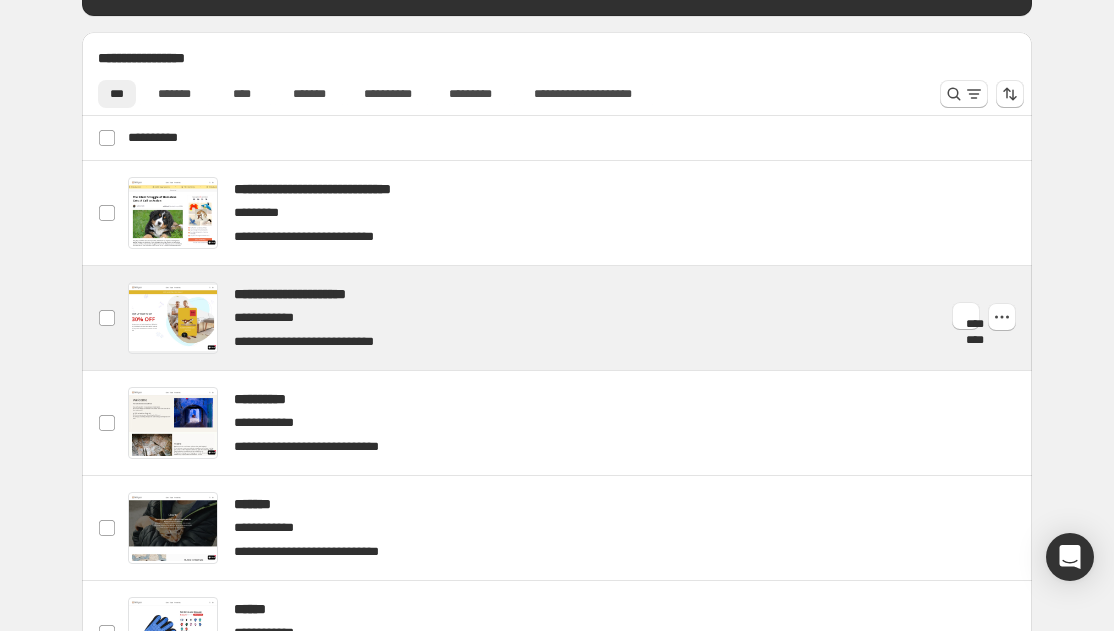 scroll, scrollTop: 776, scrollLeft: 0, axis: vertical 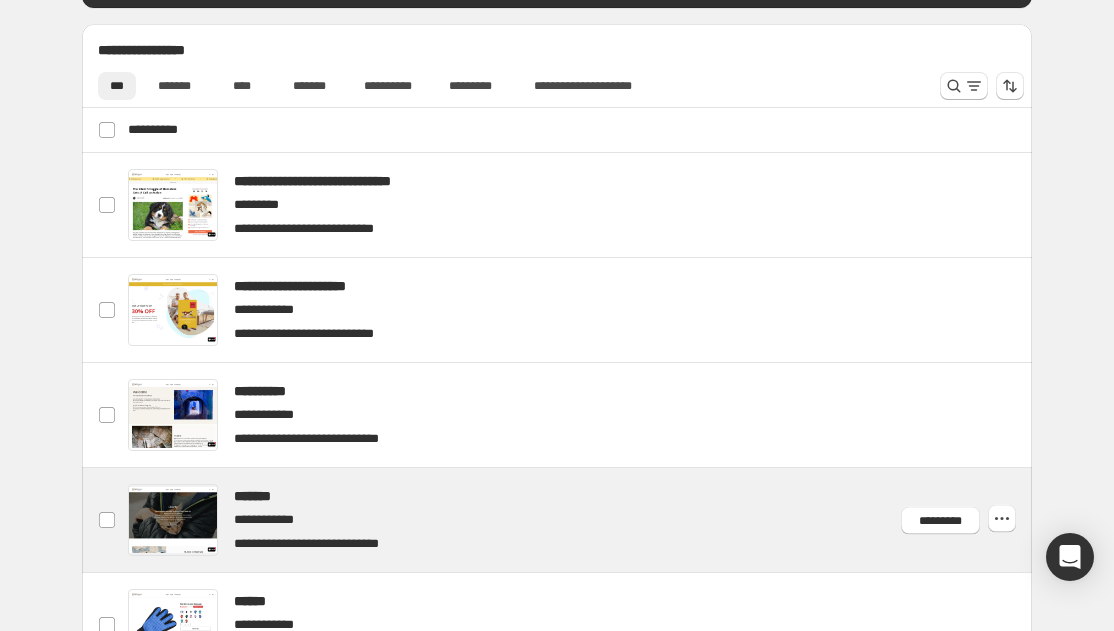 click at bounding box center (581, 520) 